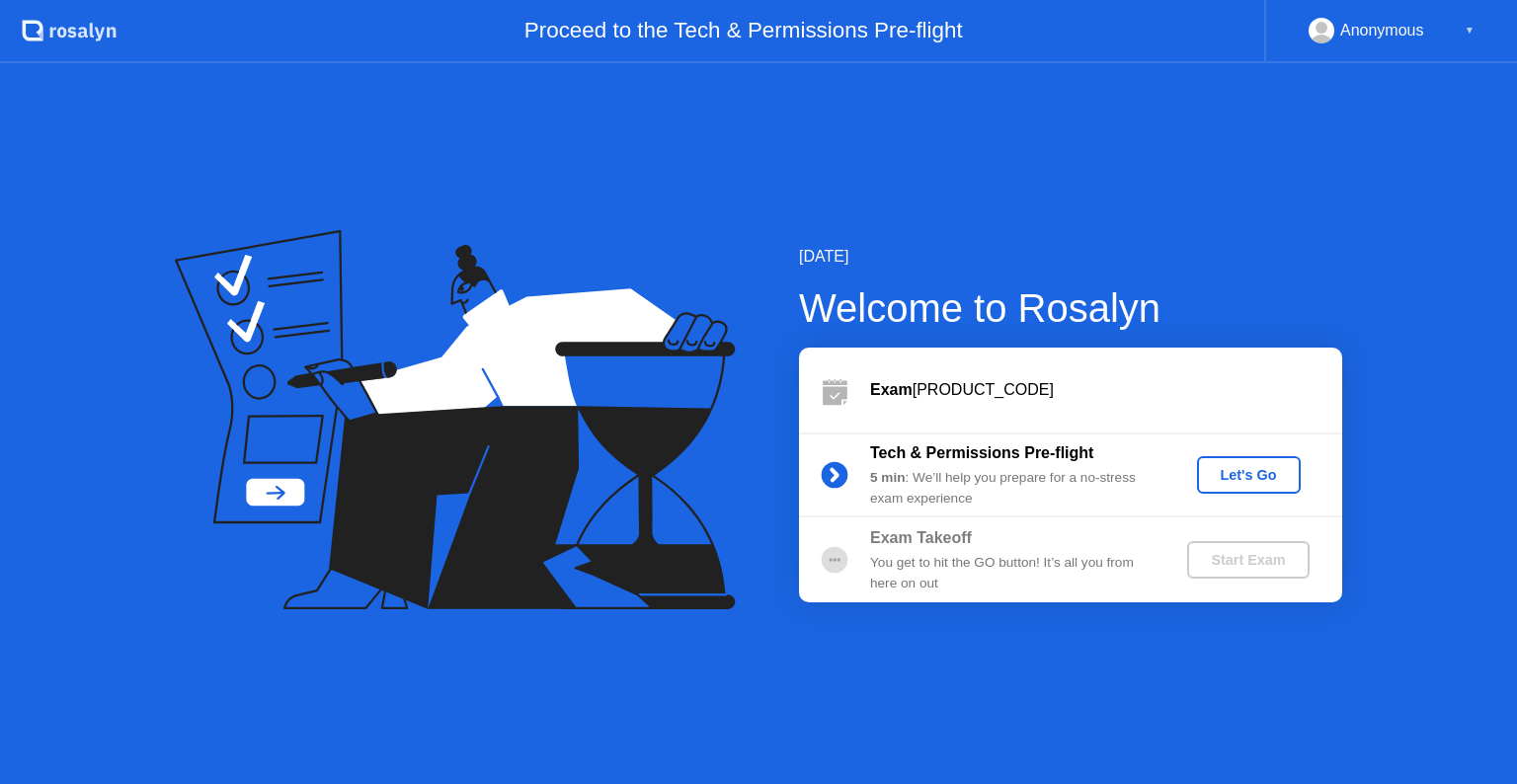 scroll, scrollTop: 0, scrollLeft: 0, axis: both 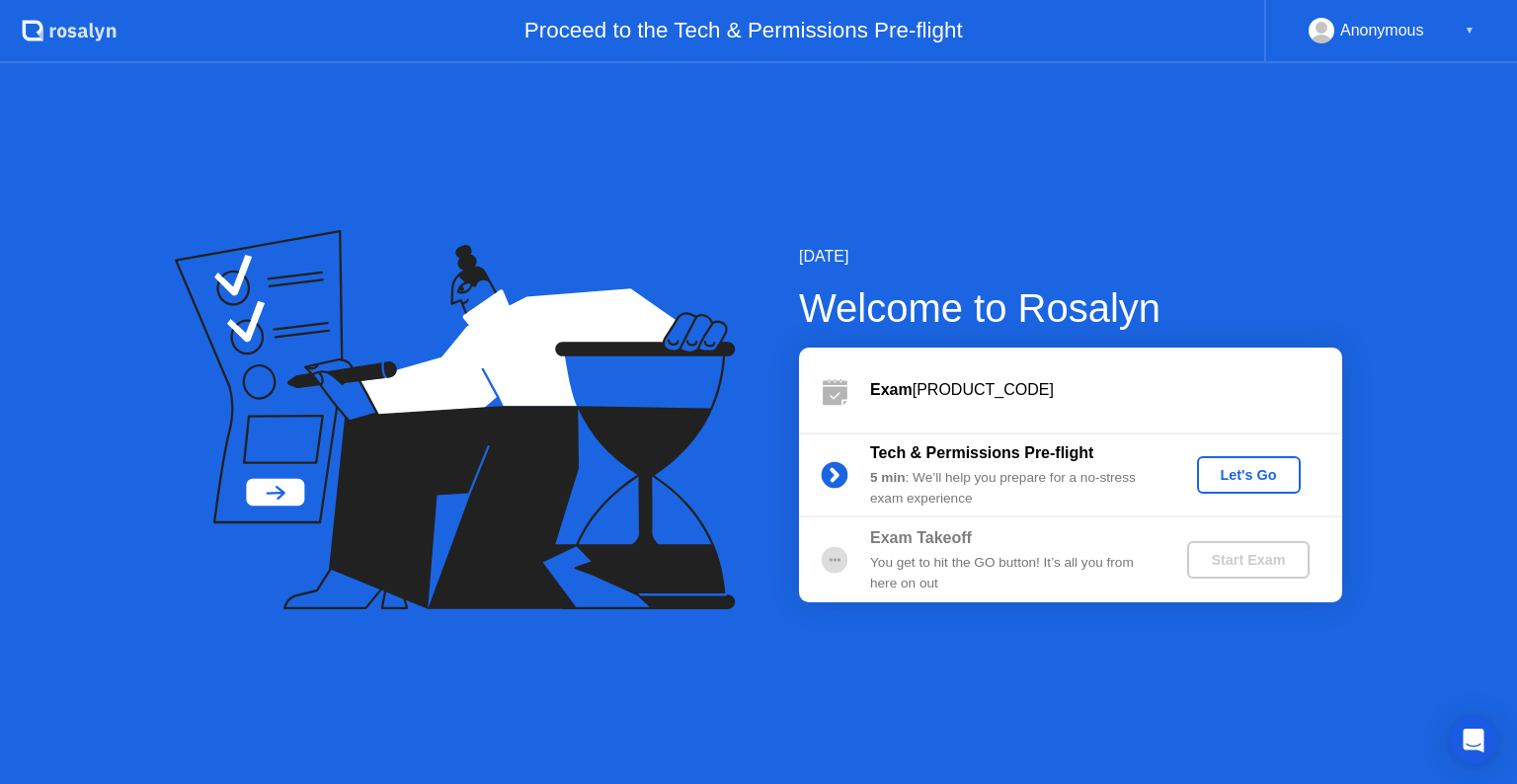 click on "Let's Go" 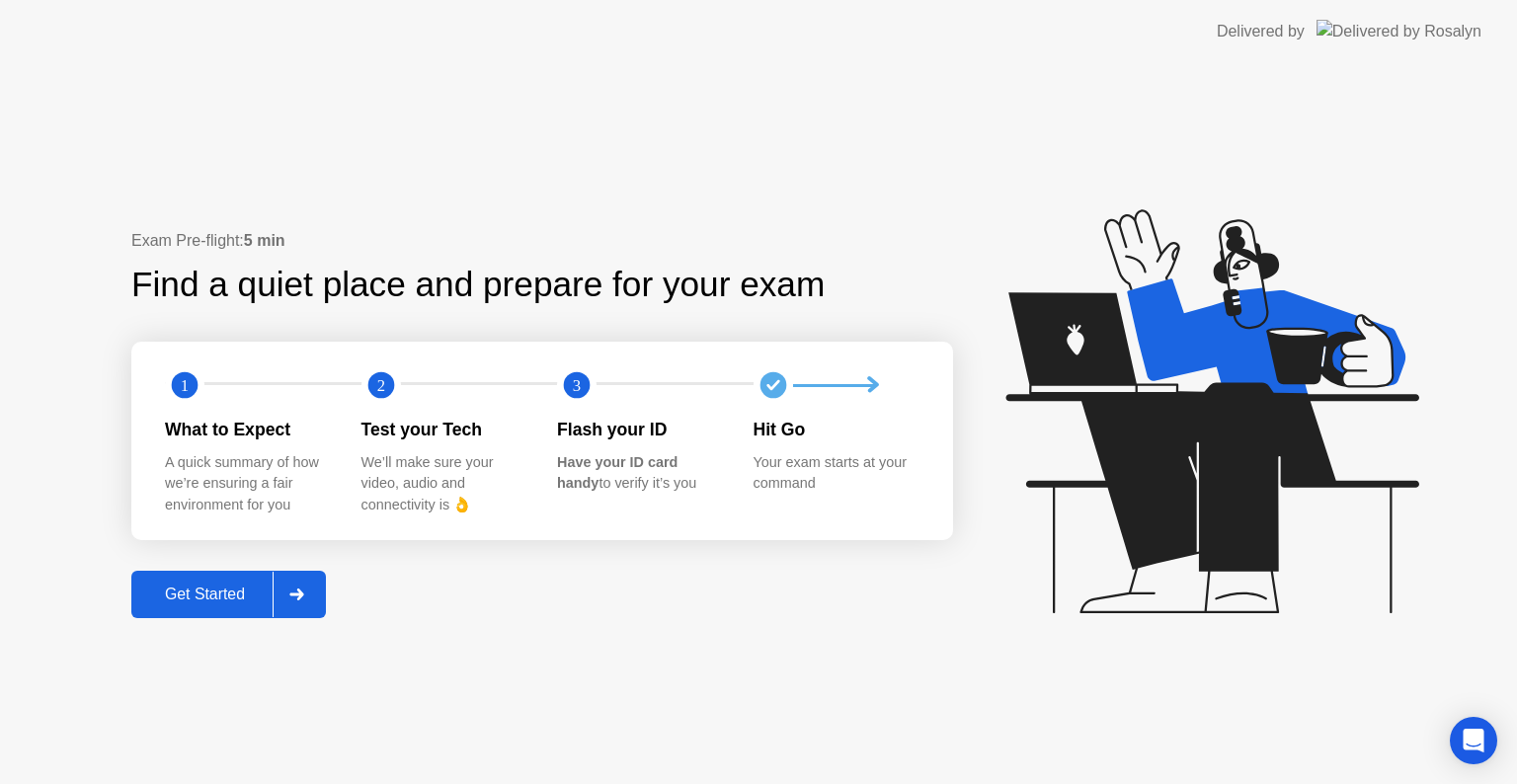 click on "Get Started" 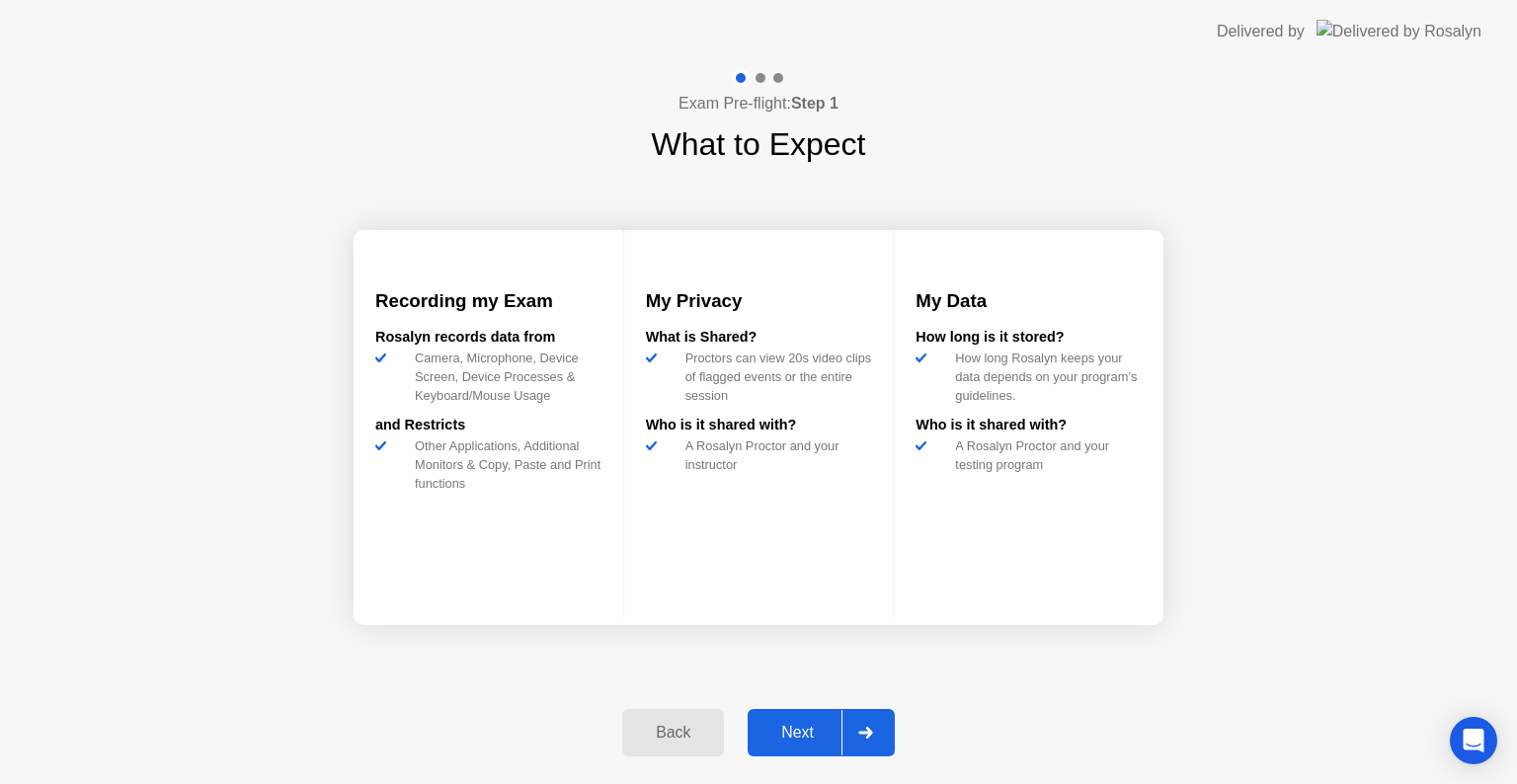 click on "Next" 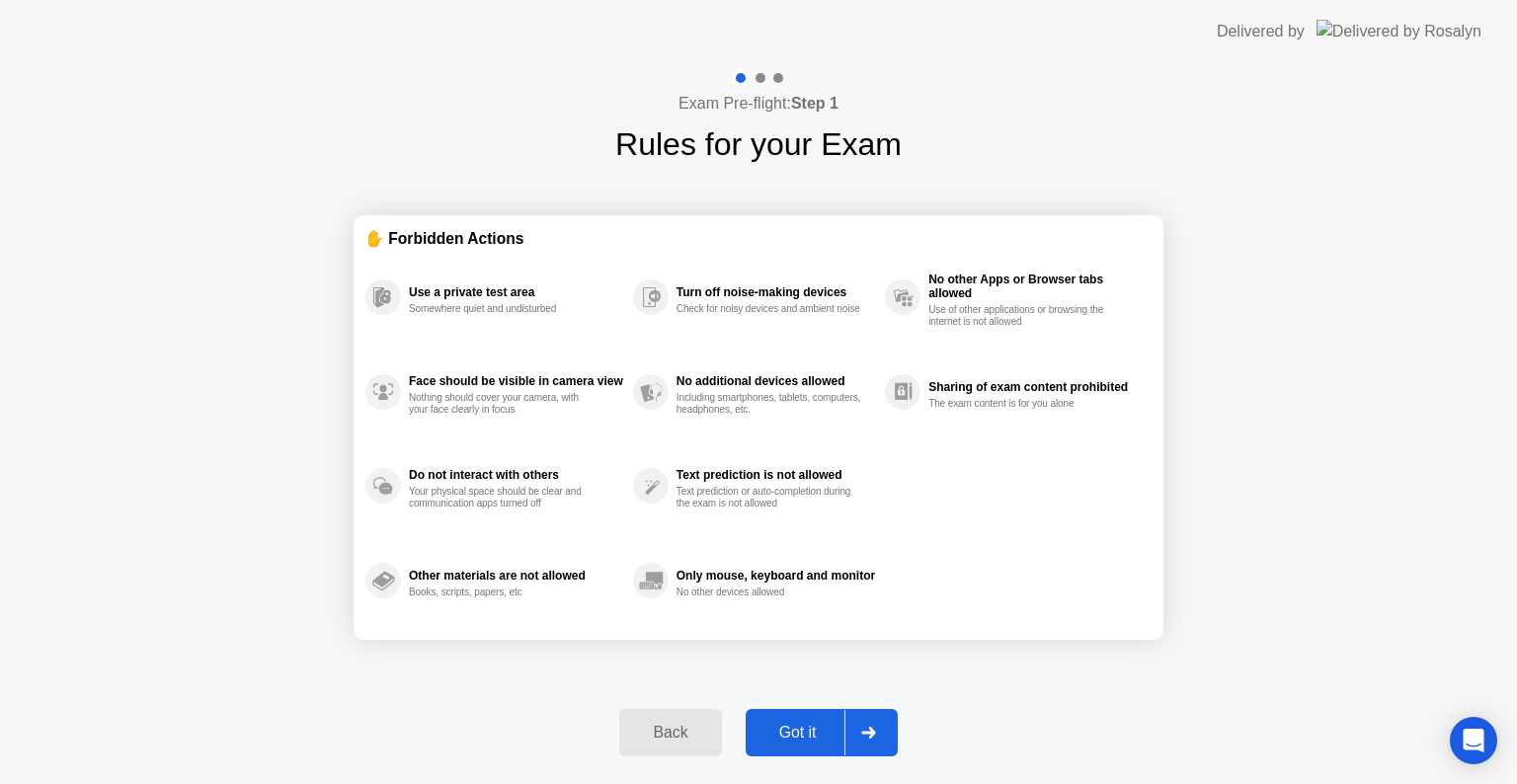 click on "Got it" 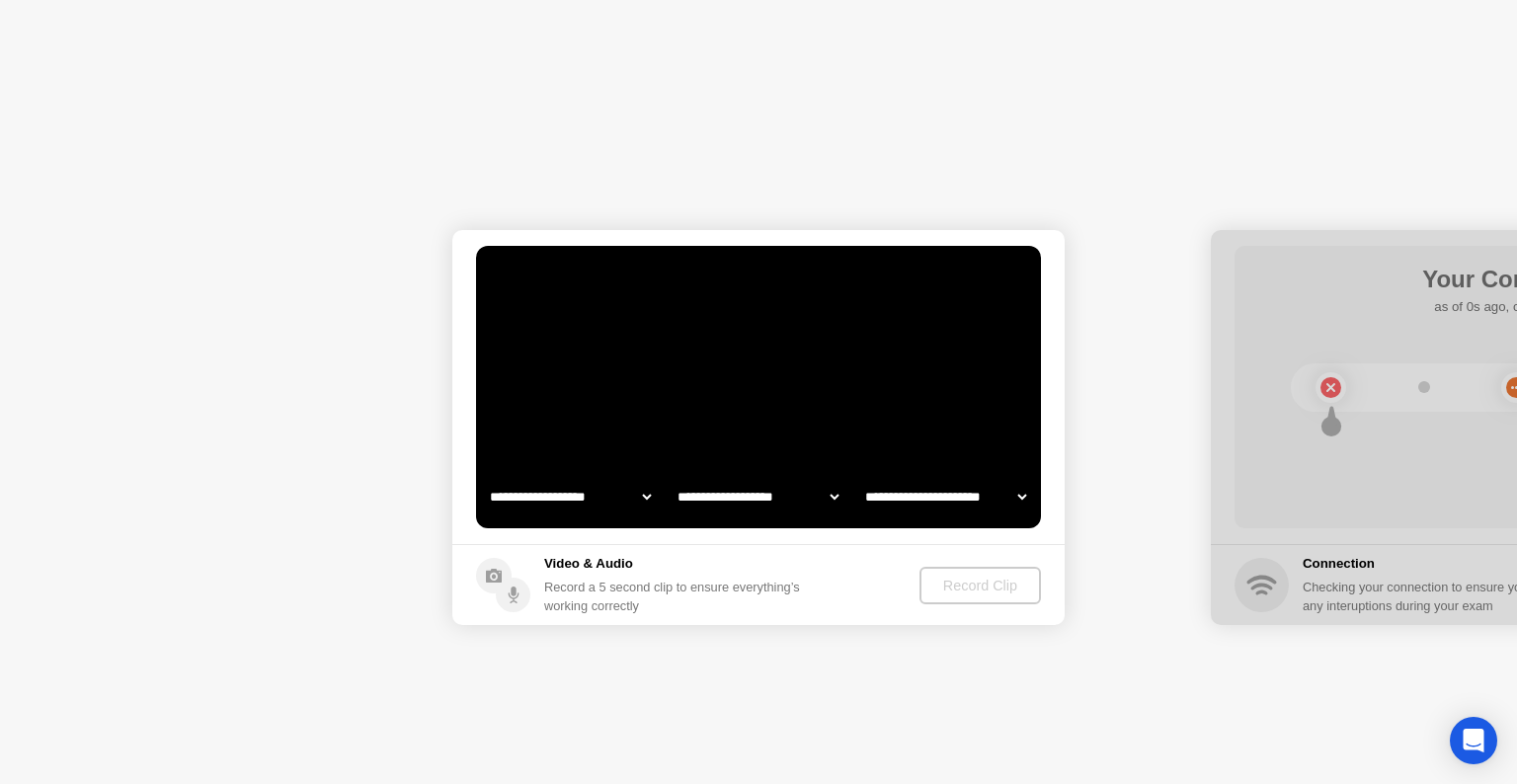 select on "**********" 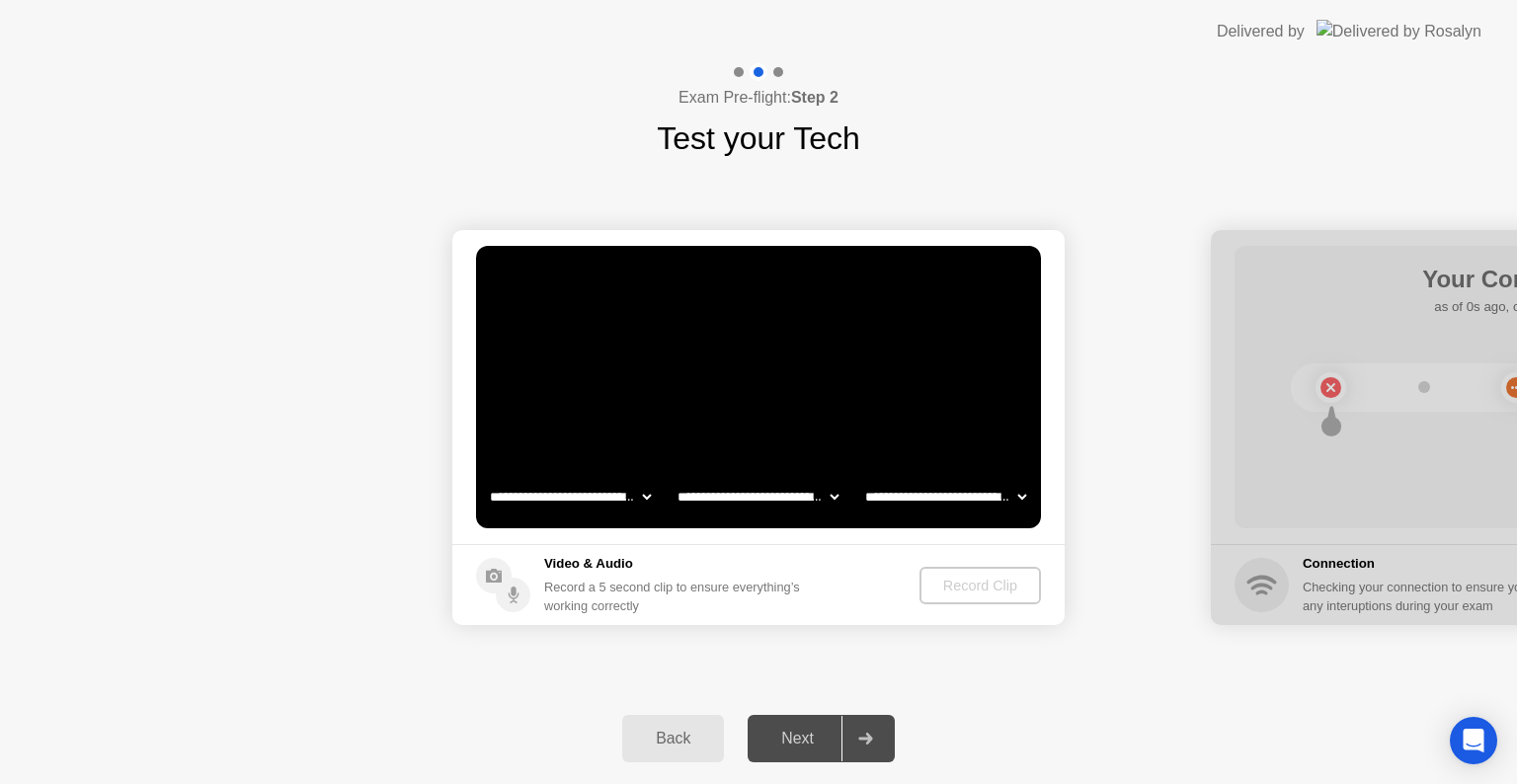 click on "Record Clip" 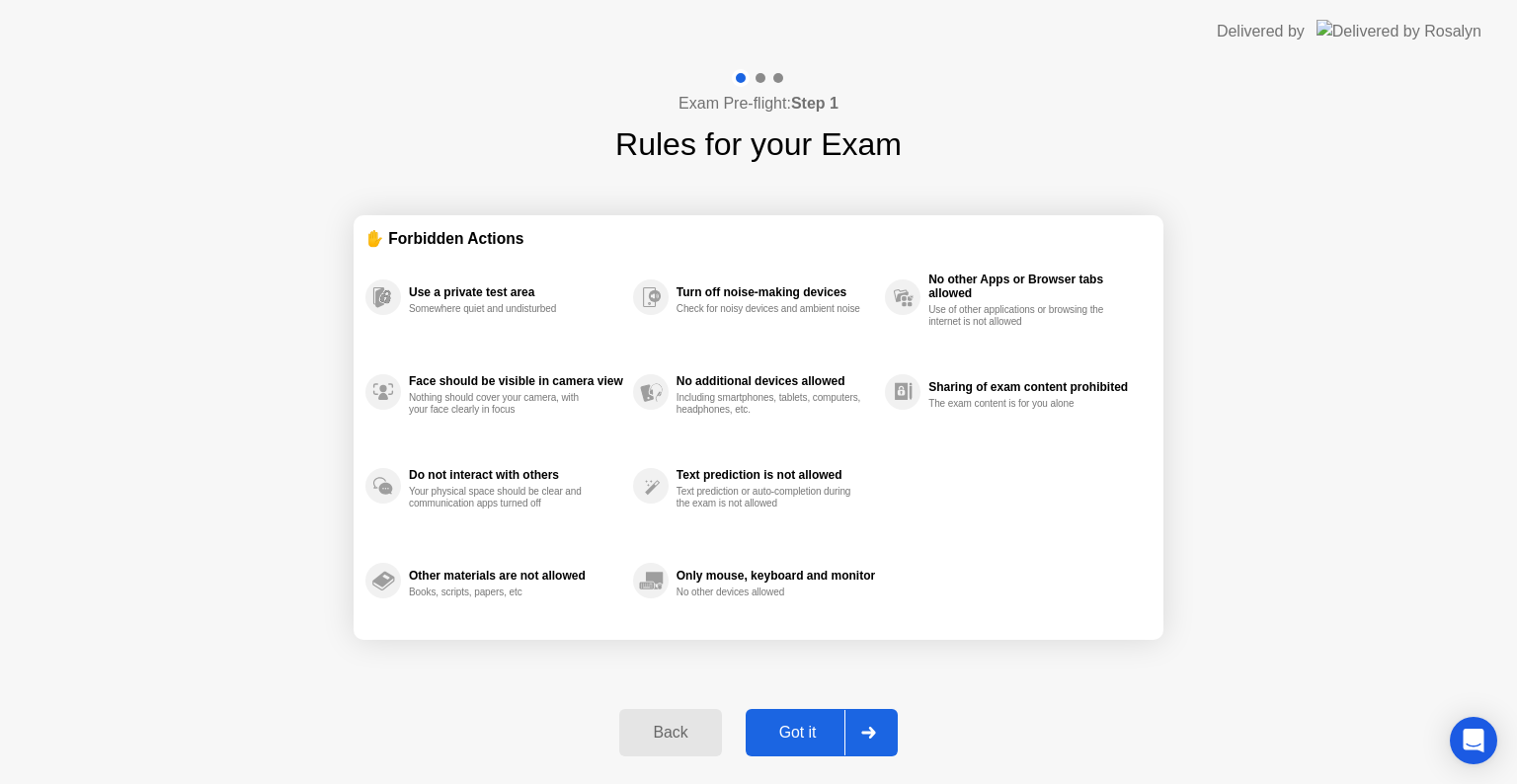 click on "Got it" 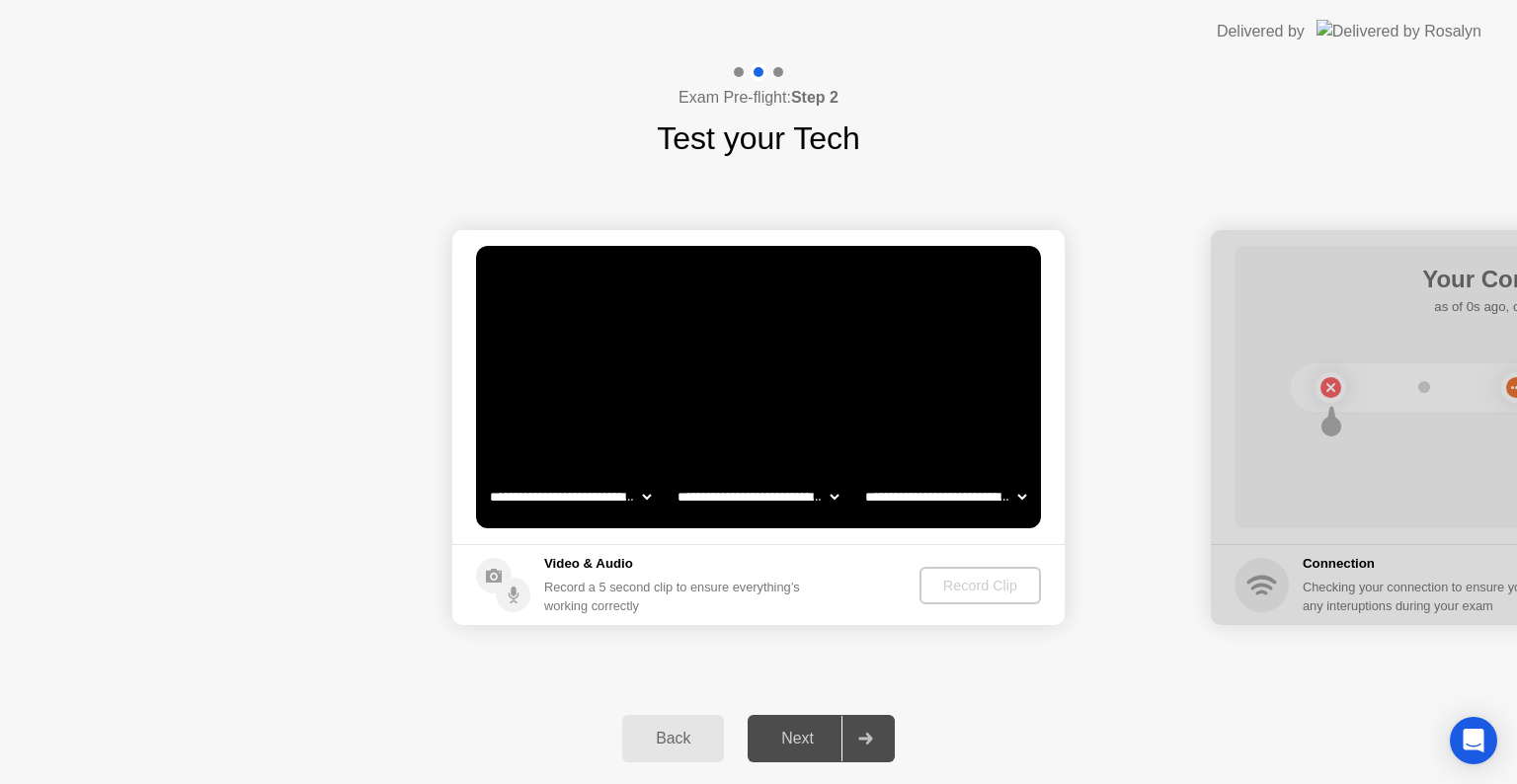 click on "Record Clip" 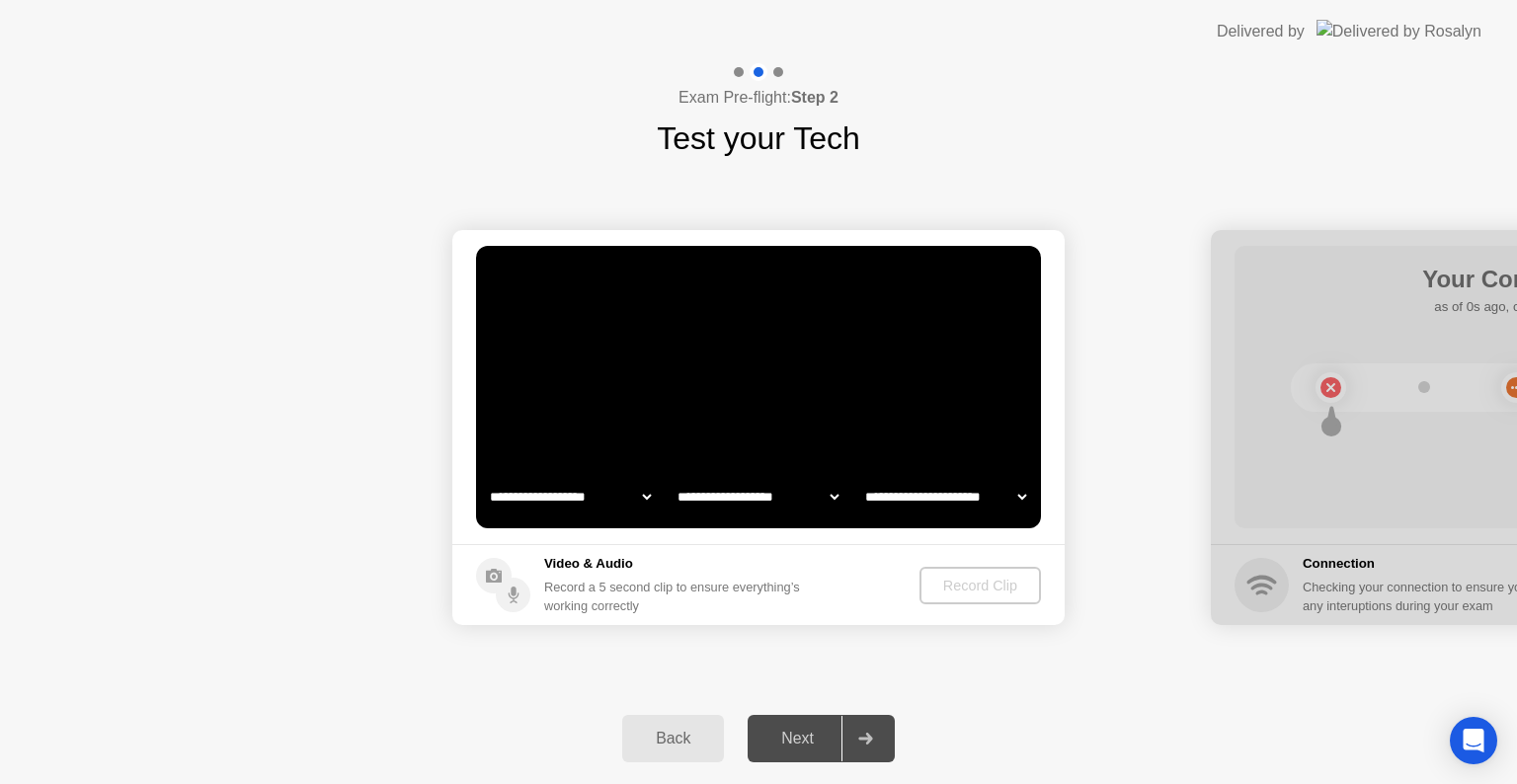 click on "**********" 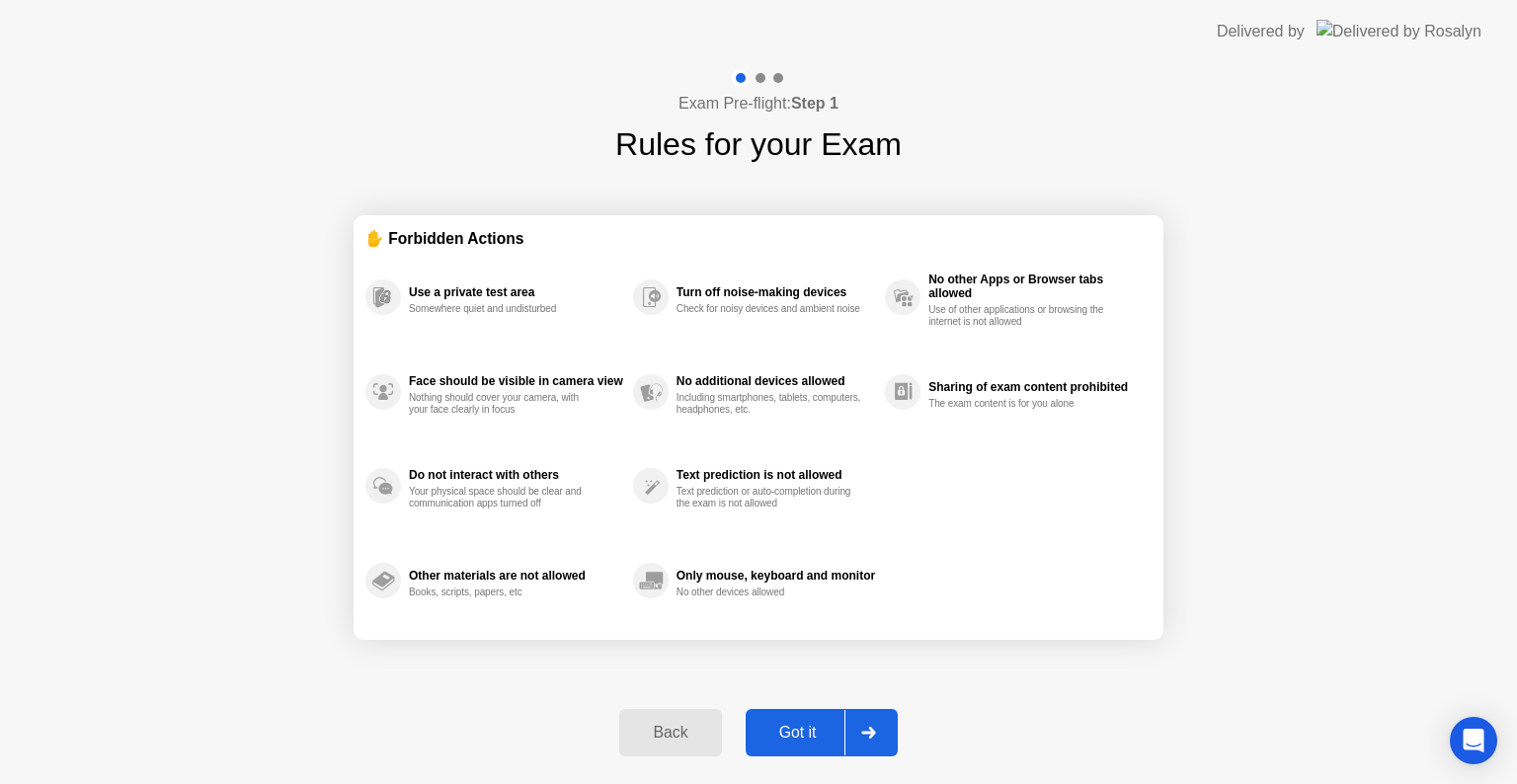 click on "Back" 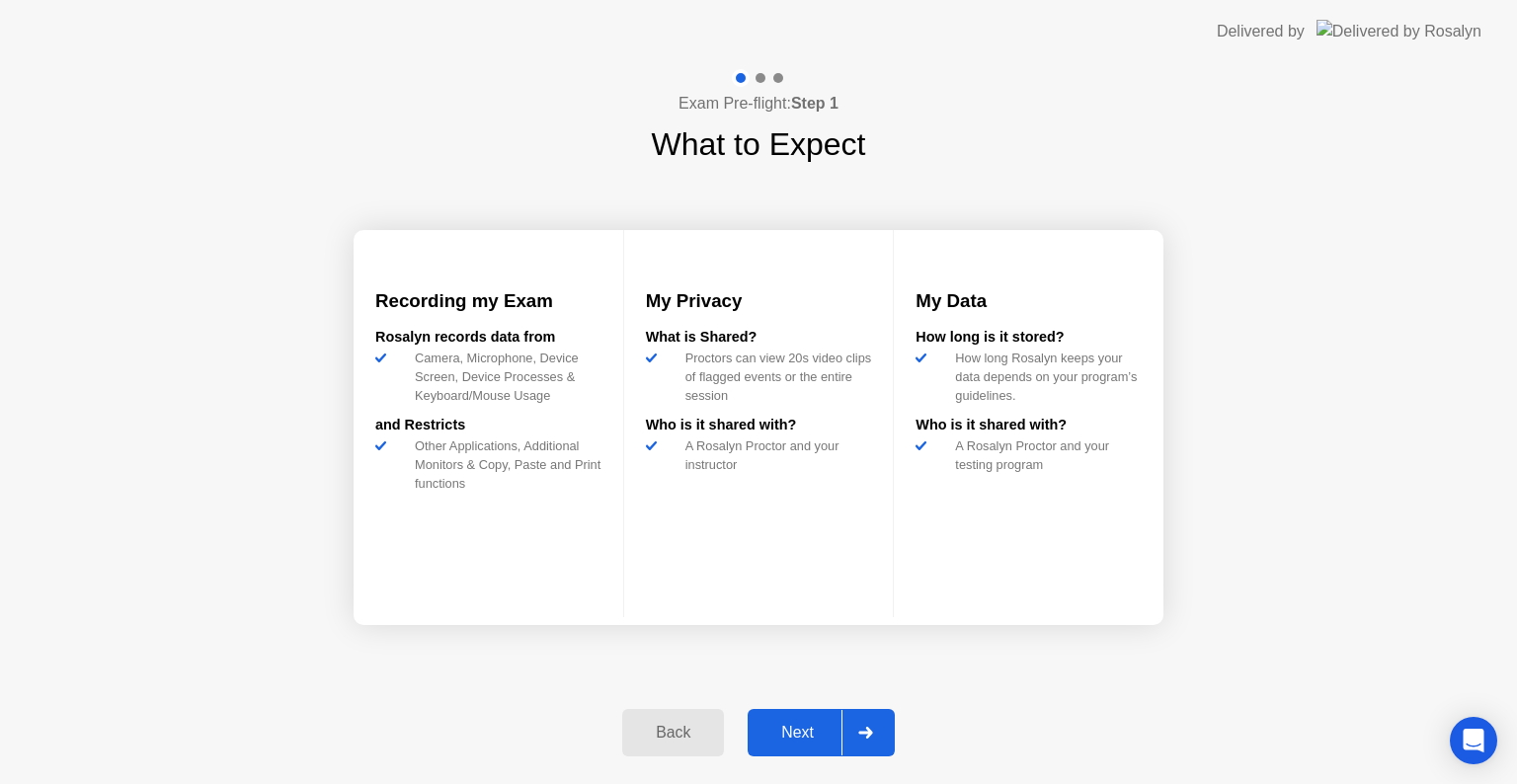 click on "Back" 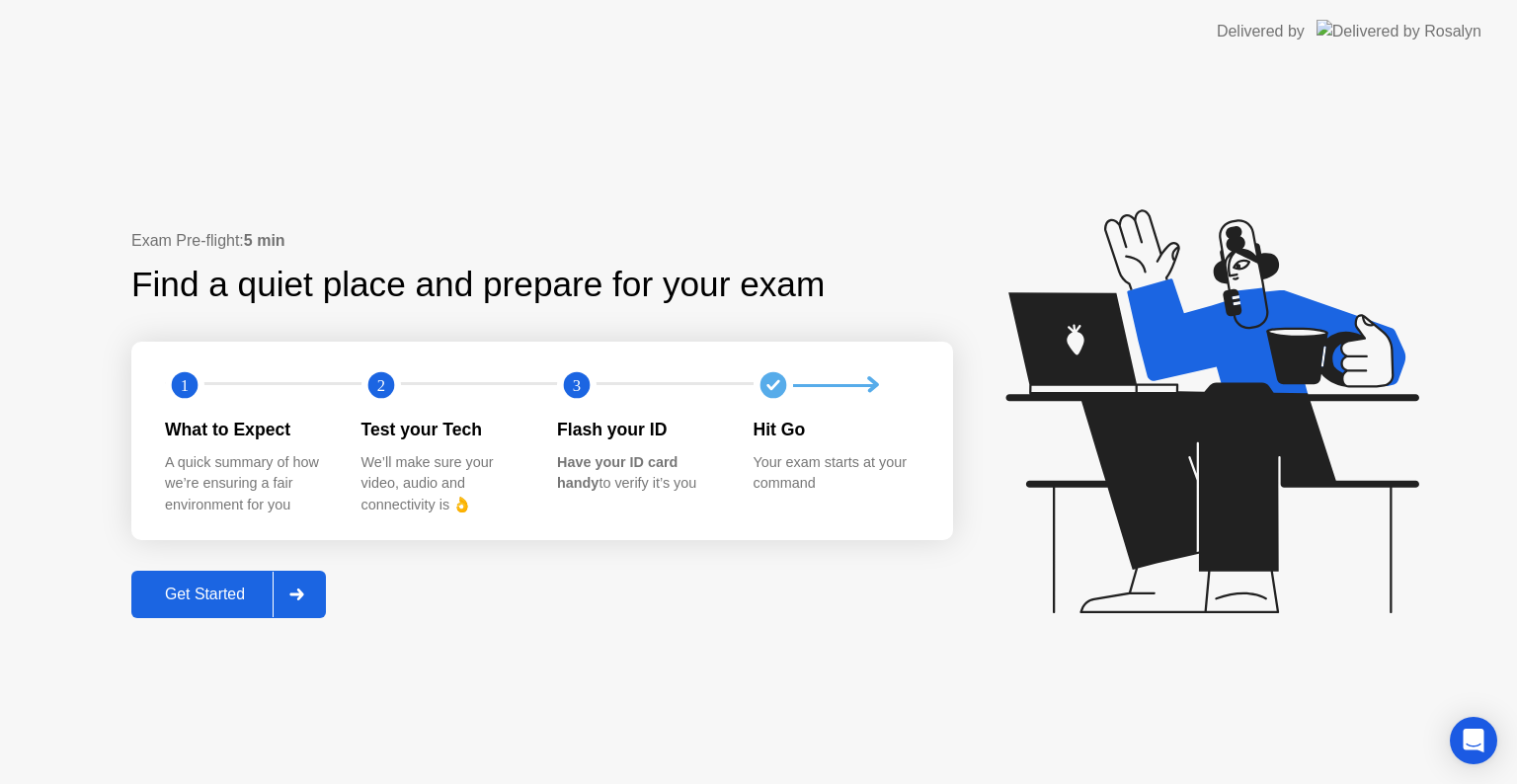click 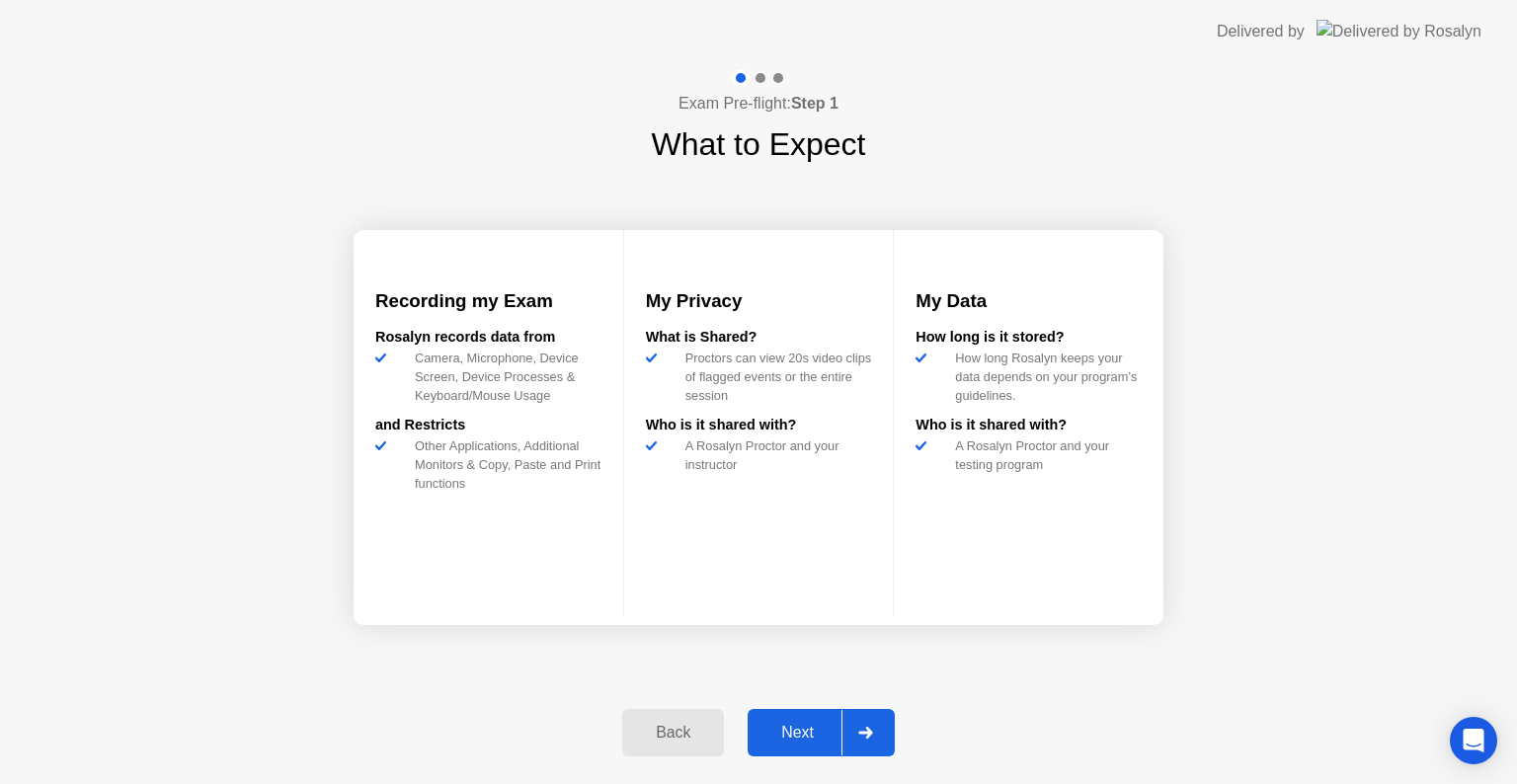 click 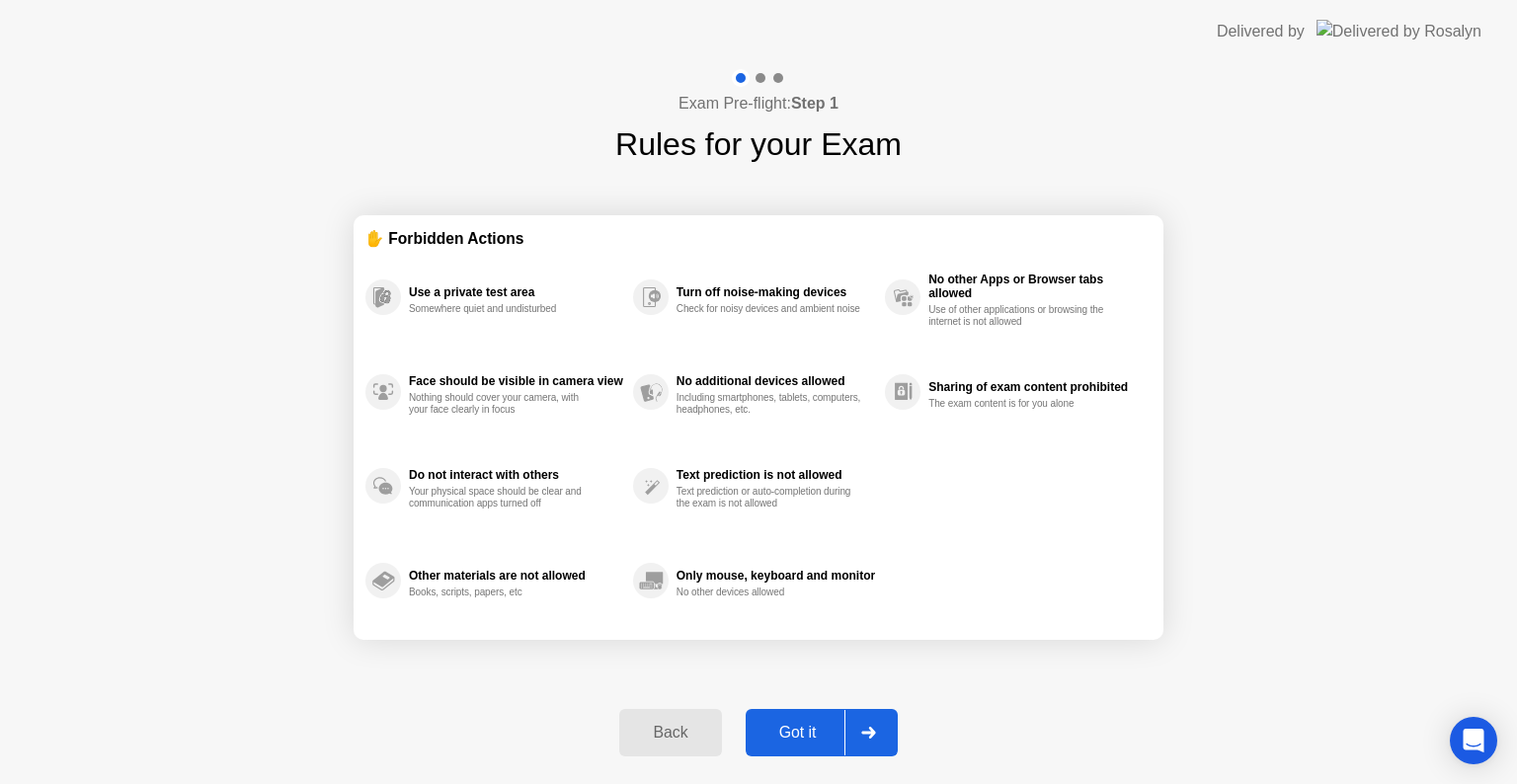 click 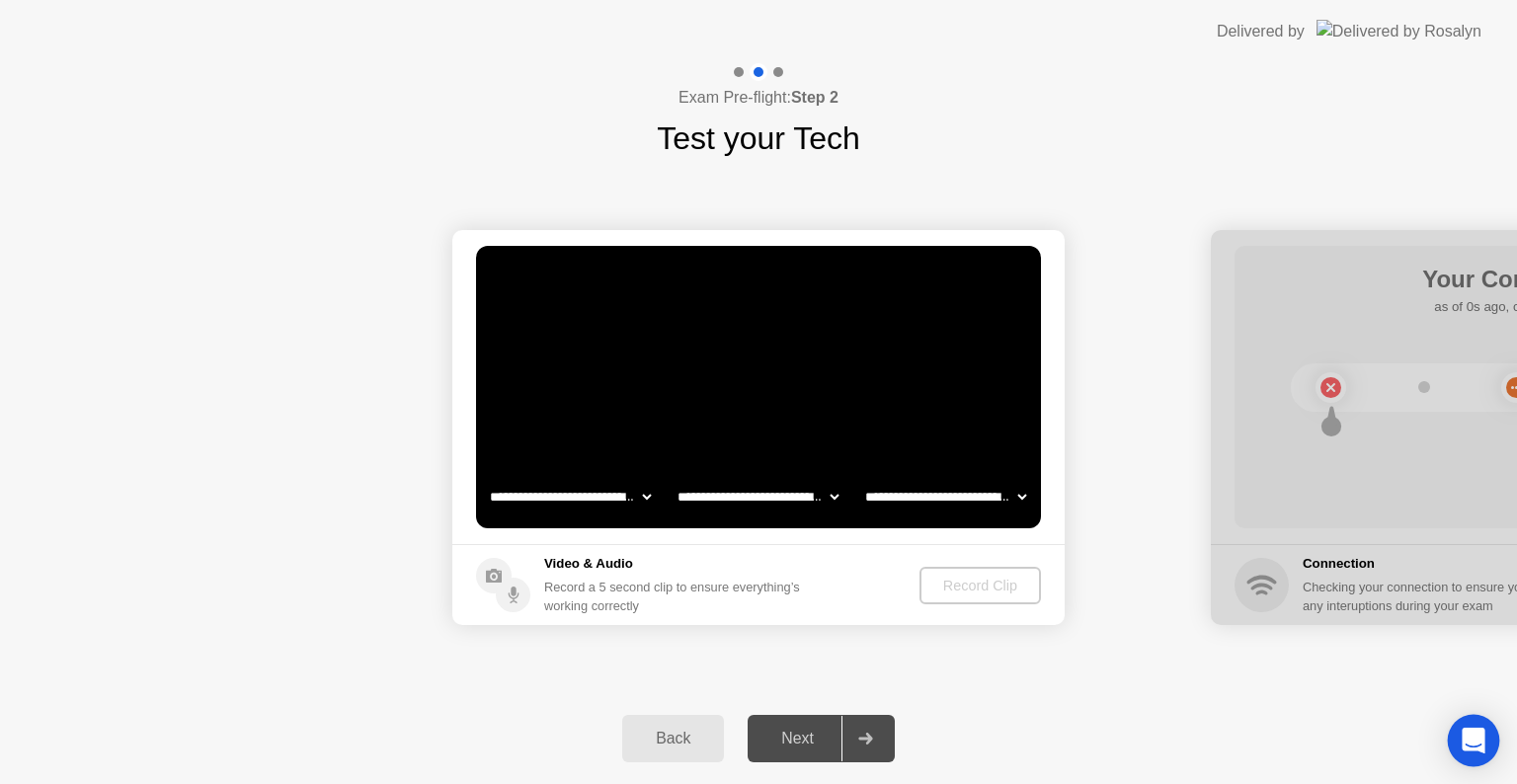 click 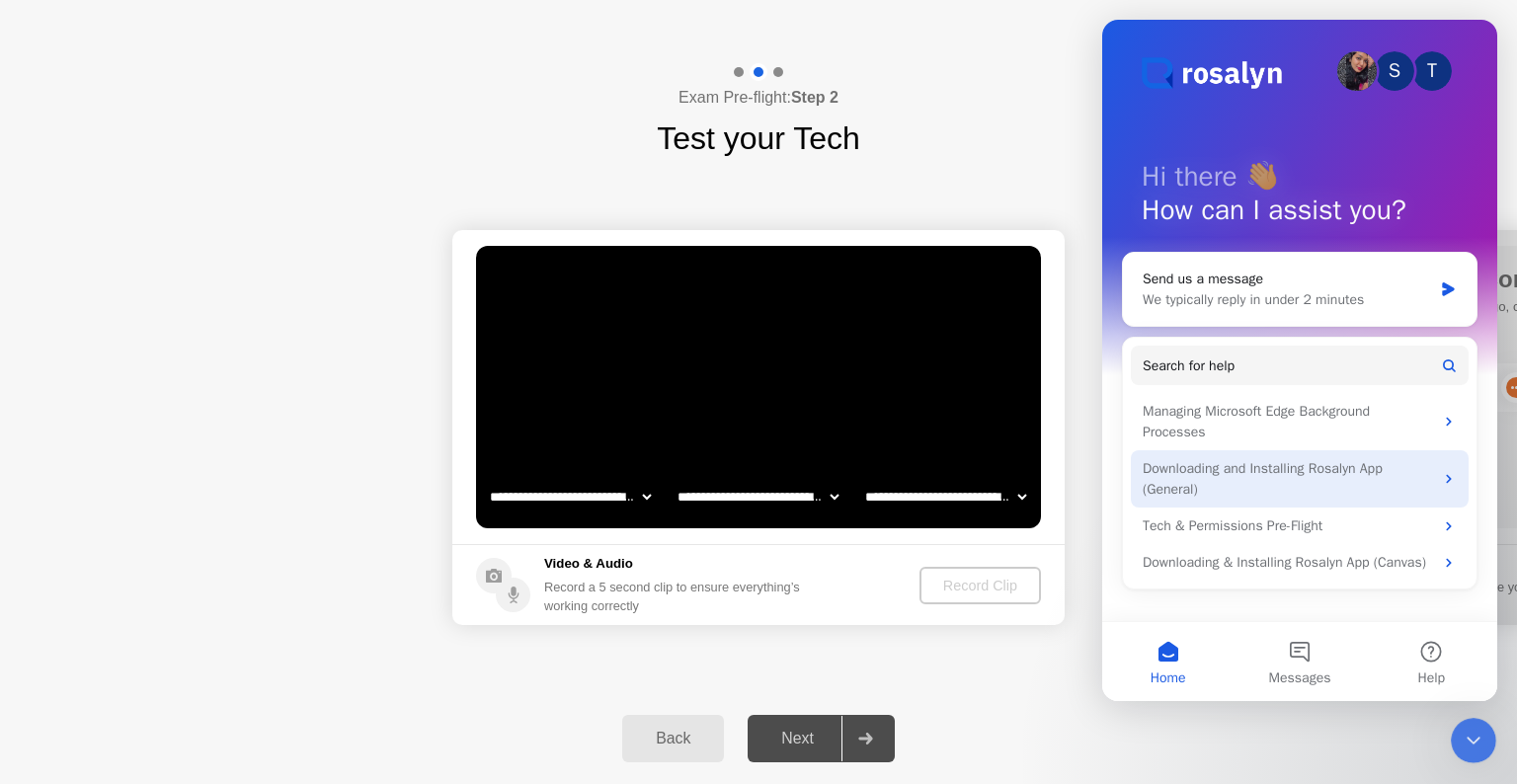 scroll, scrollTop: 0, scrollLeft: 0, axis: both 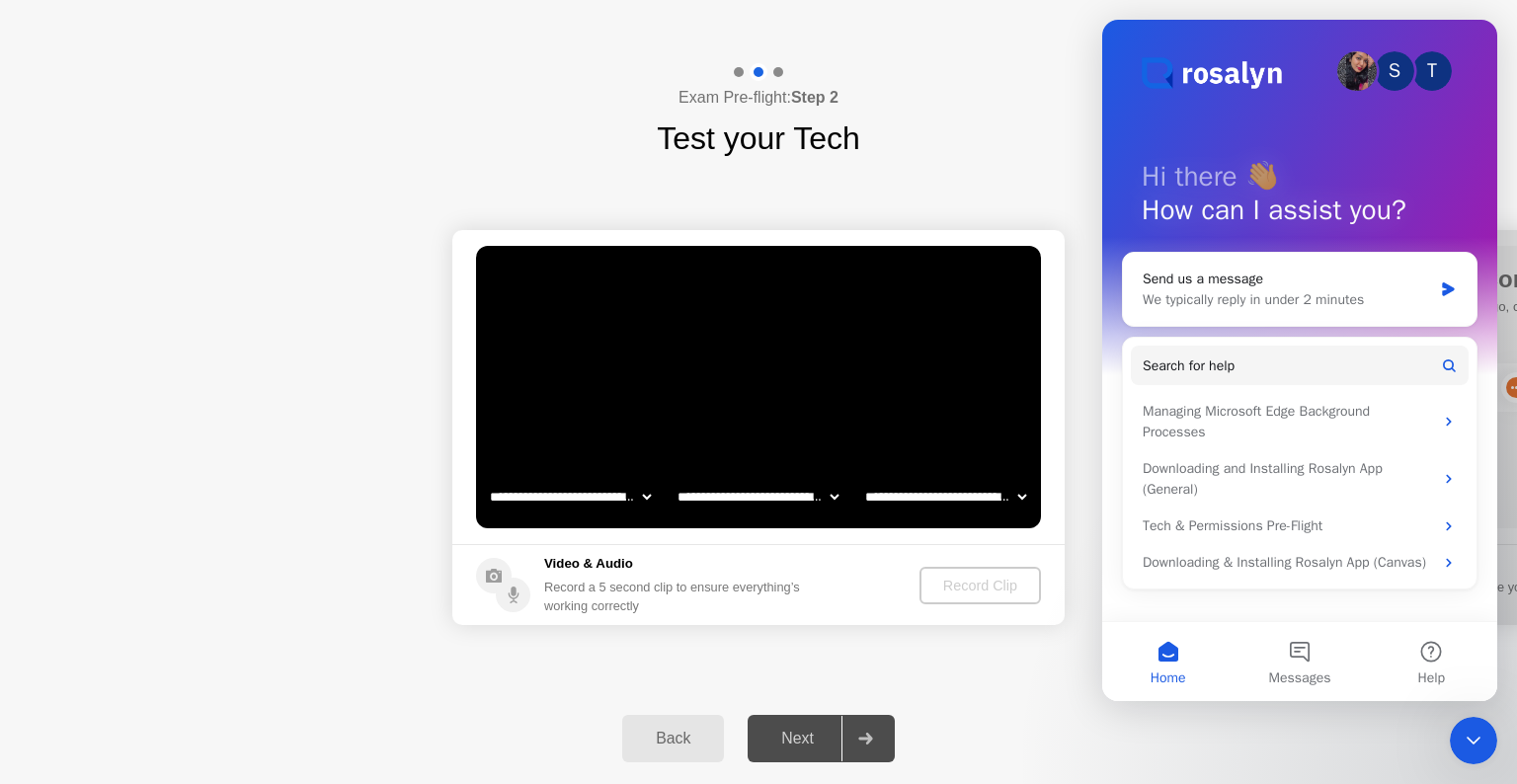 click on "Exam Pre-flight:  Step 2 Test your Tech" 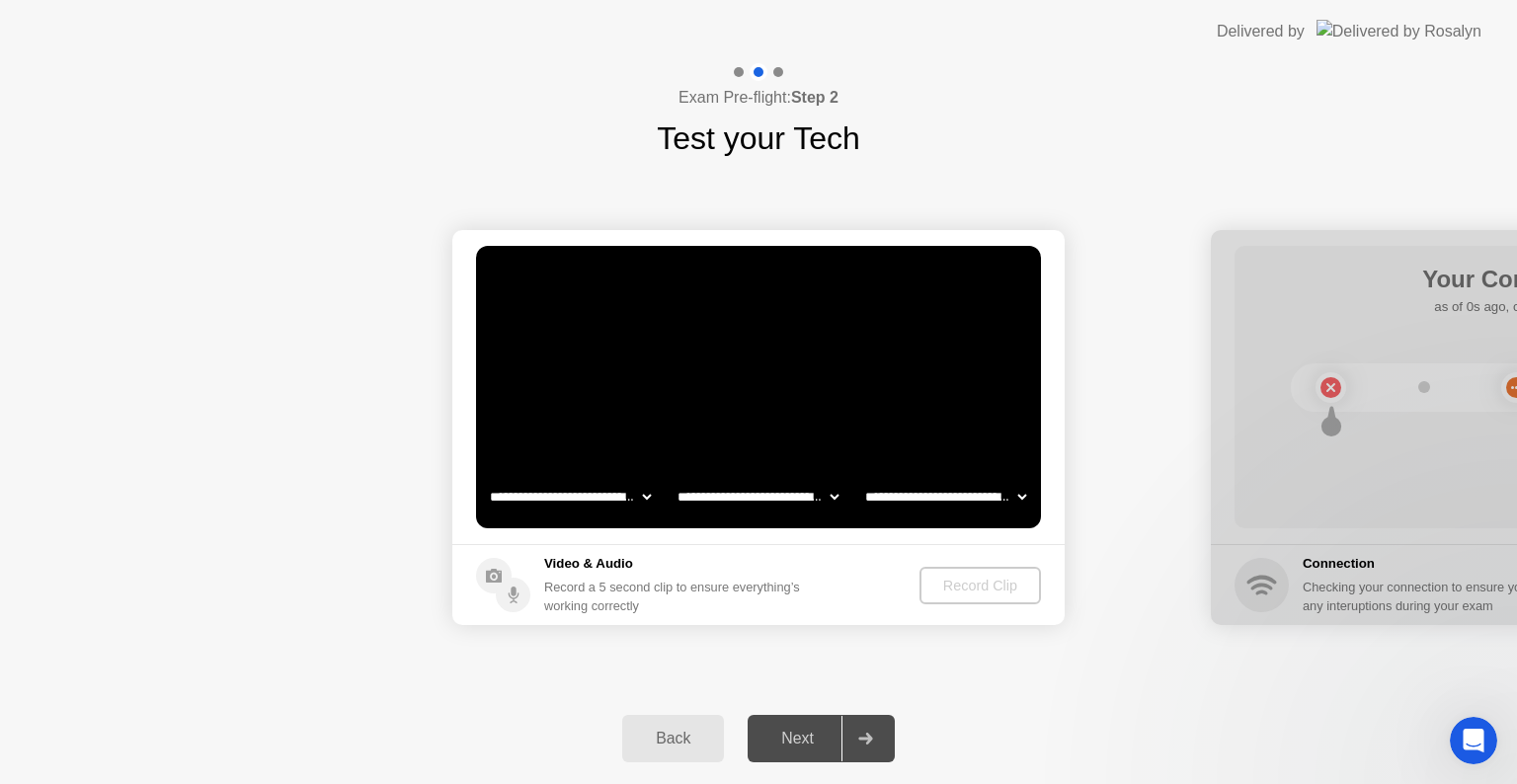 scroll, scrollTop: 0, scrollLeft: 0, axis: both 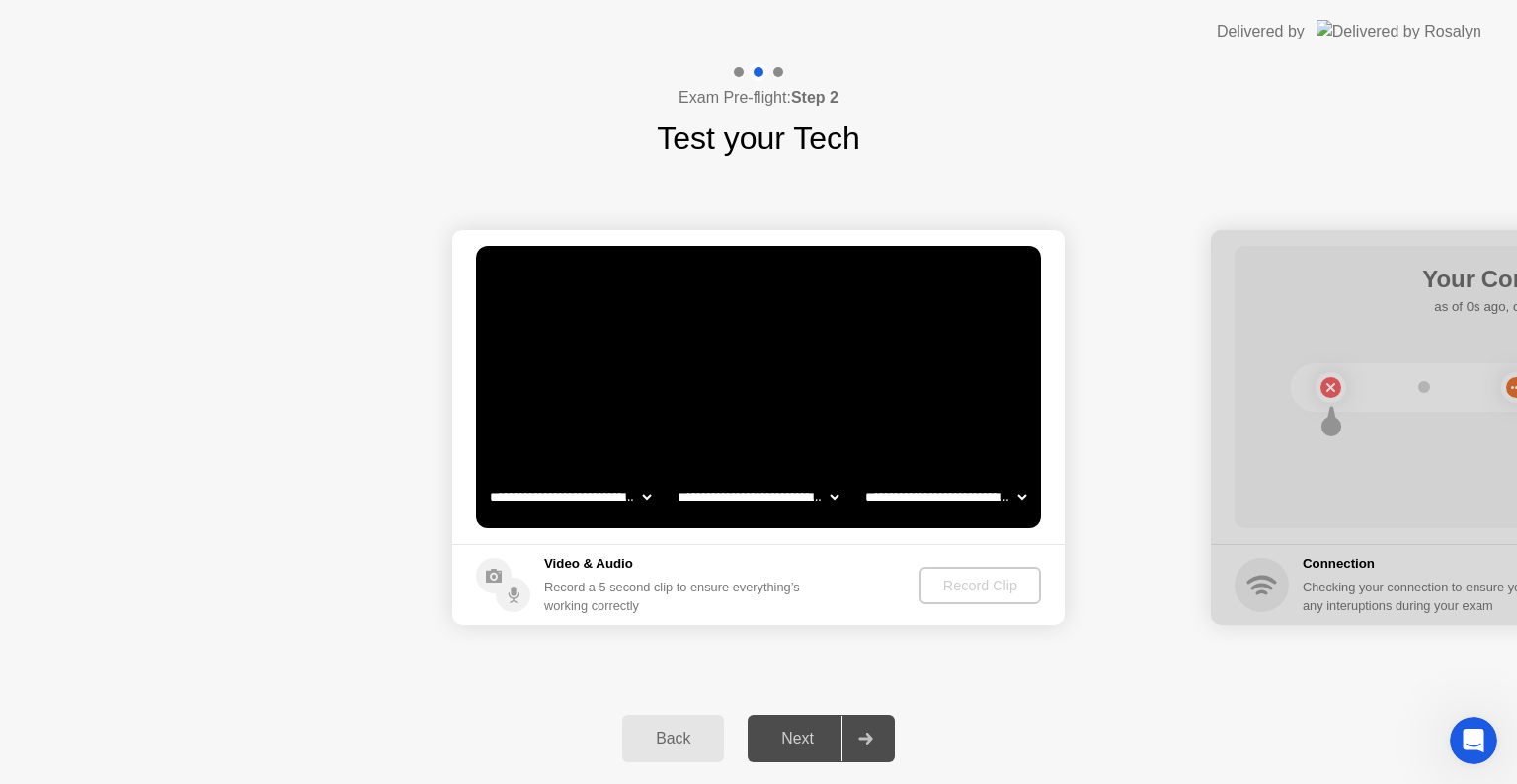 click 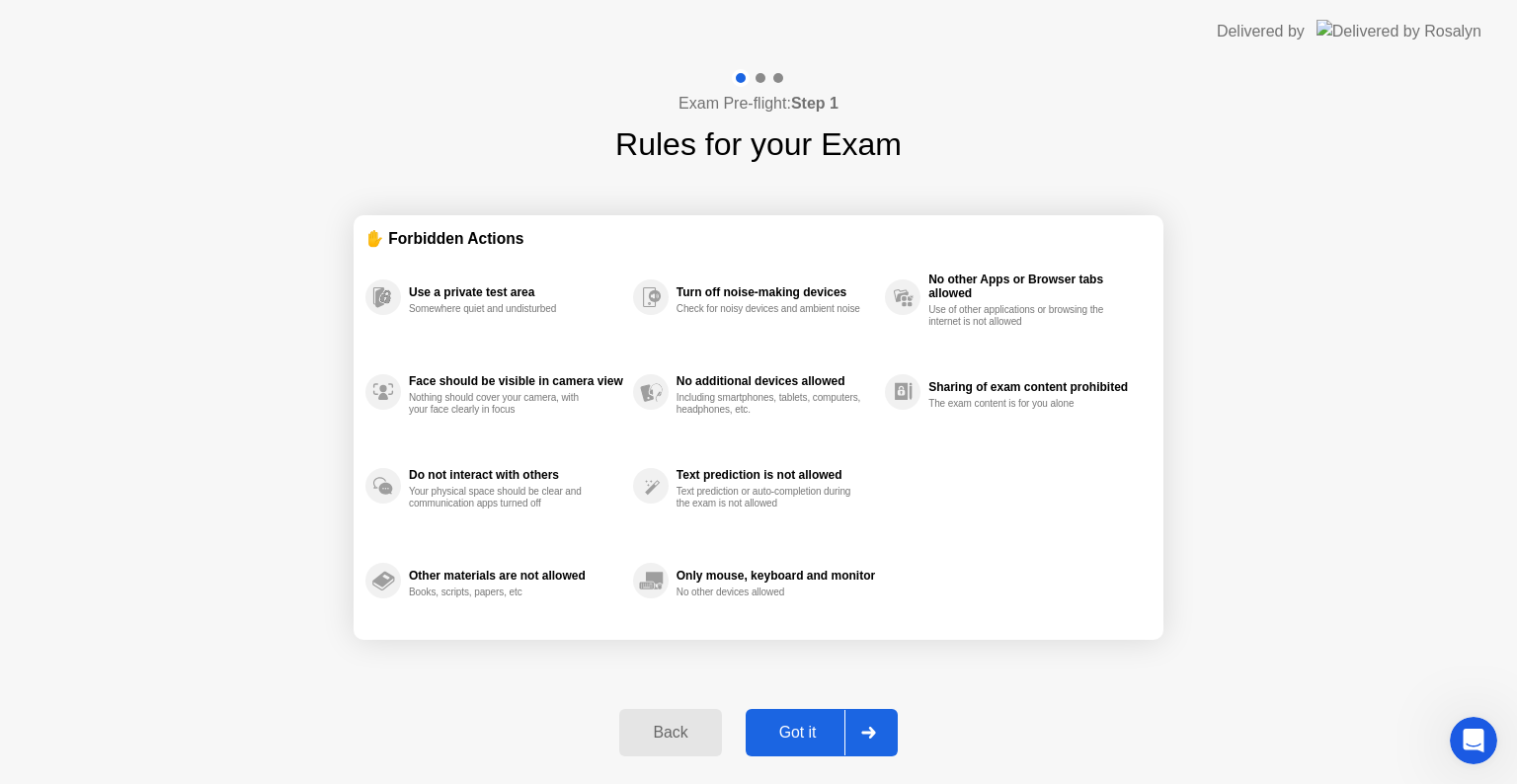click on "Back" 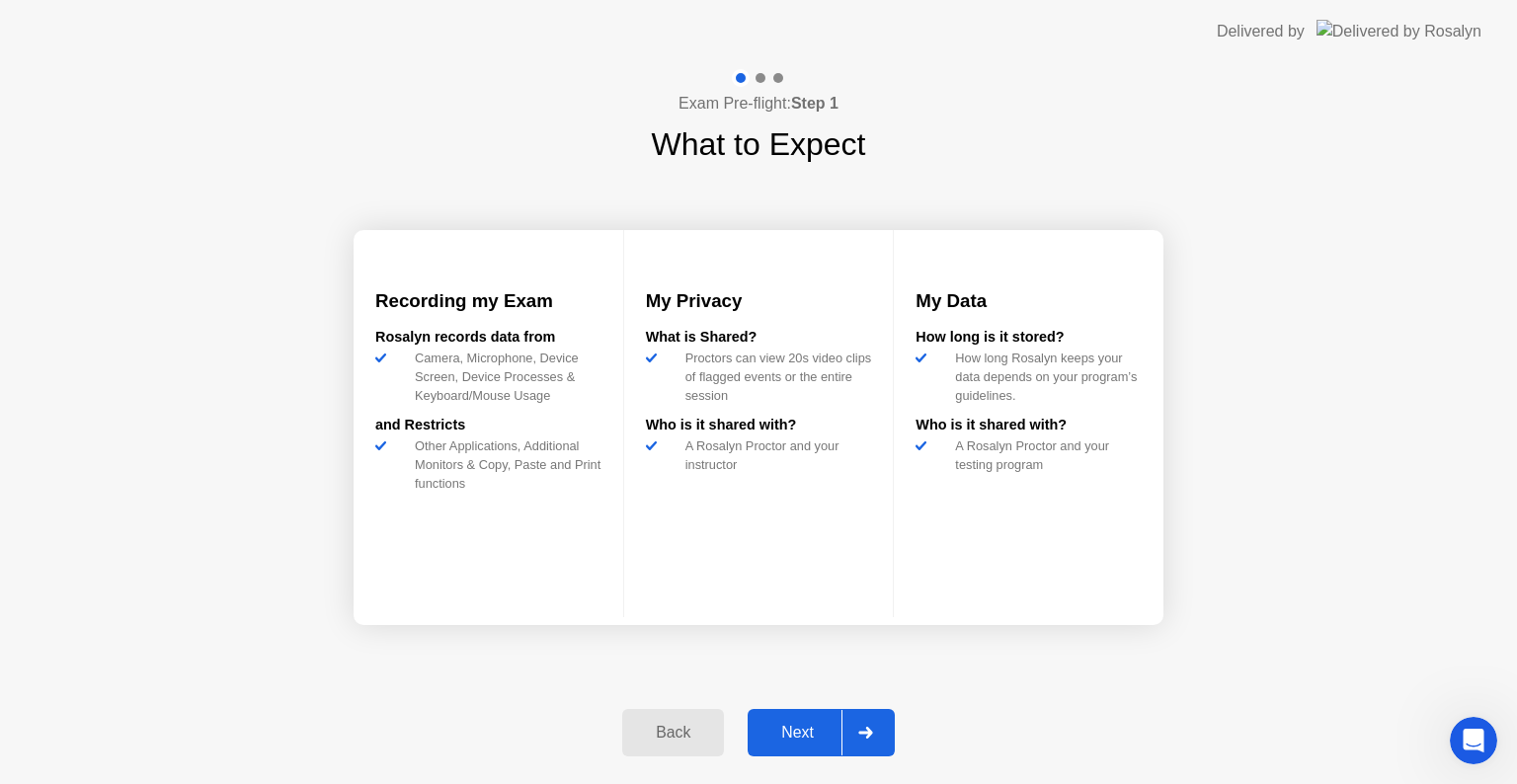 click on "Back" 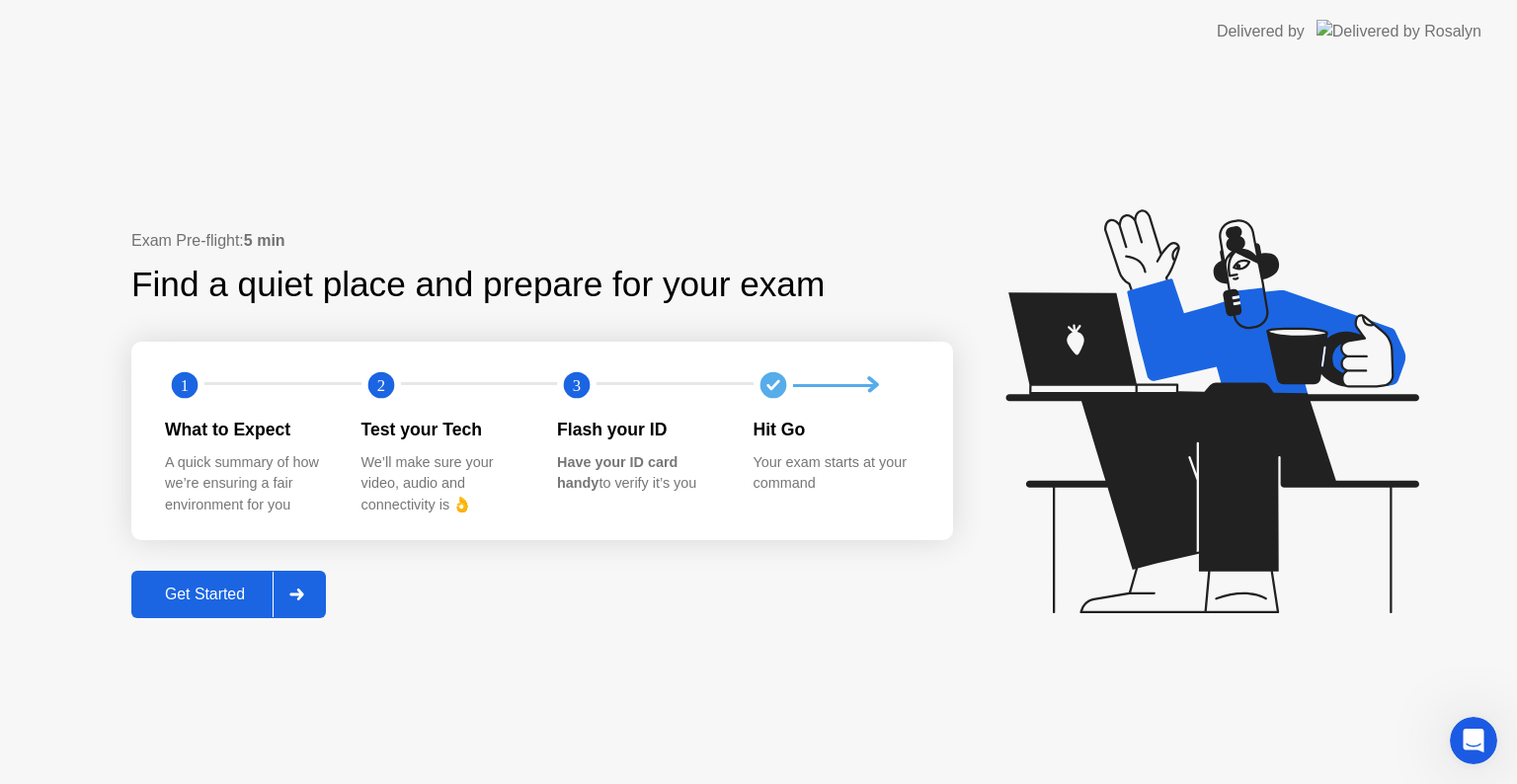 click on "Get Started" 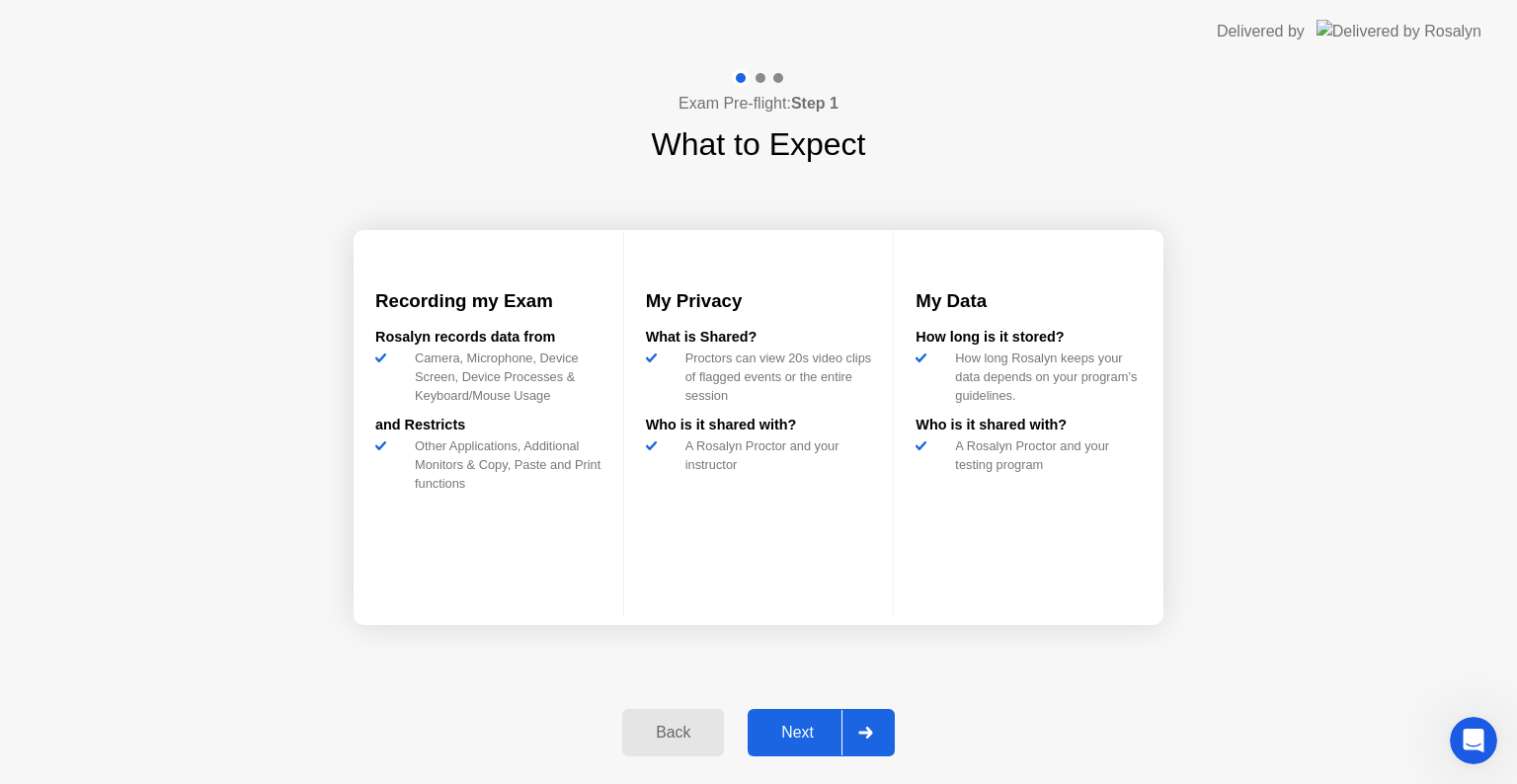 click on "Next" 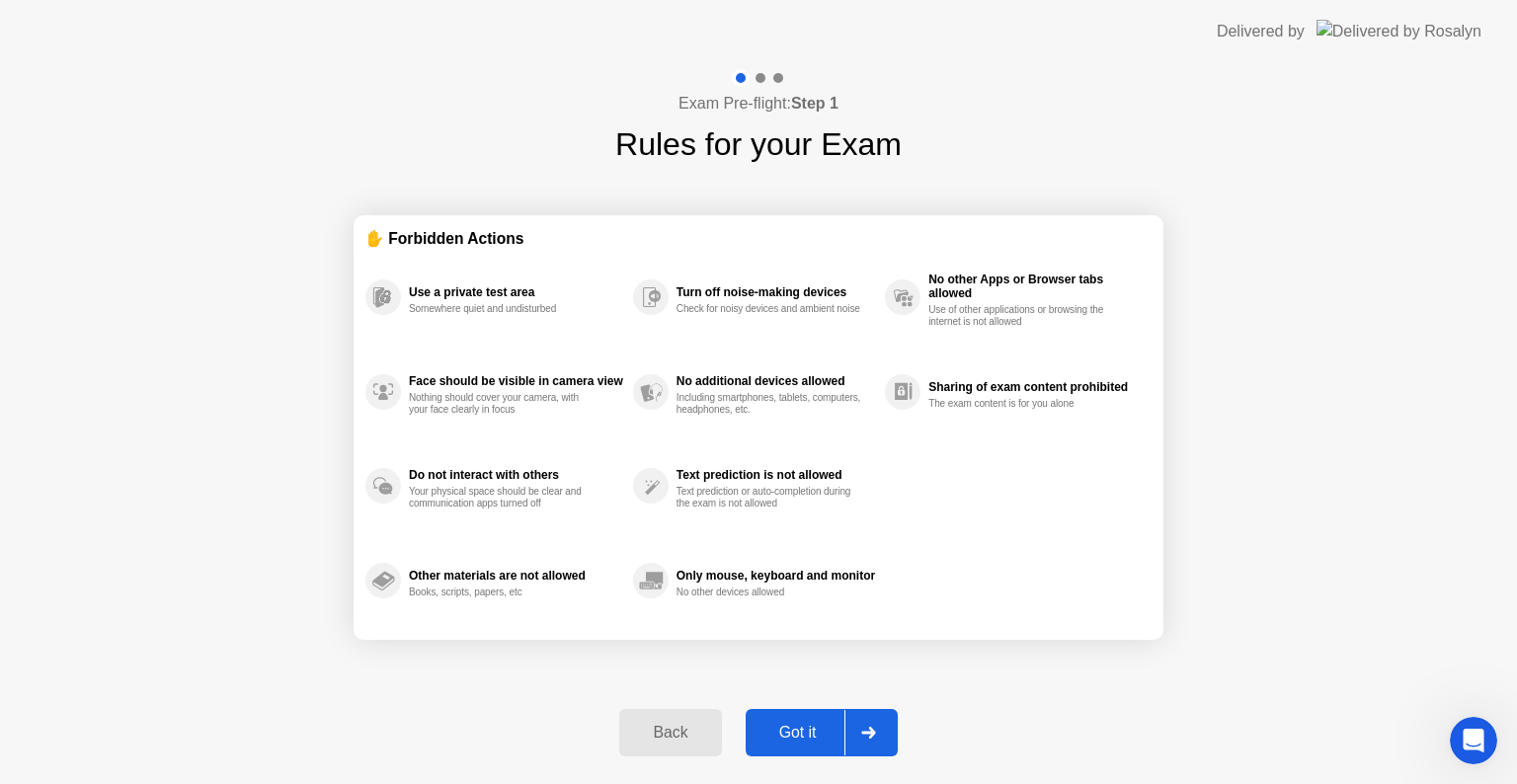 click on "Got it" 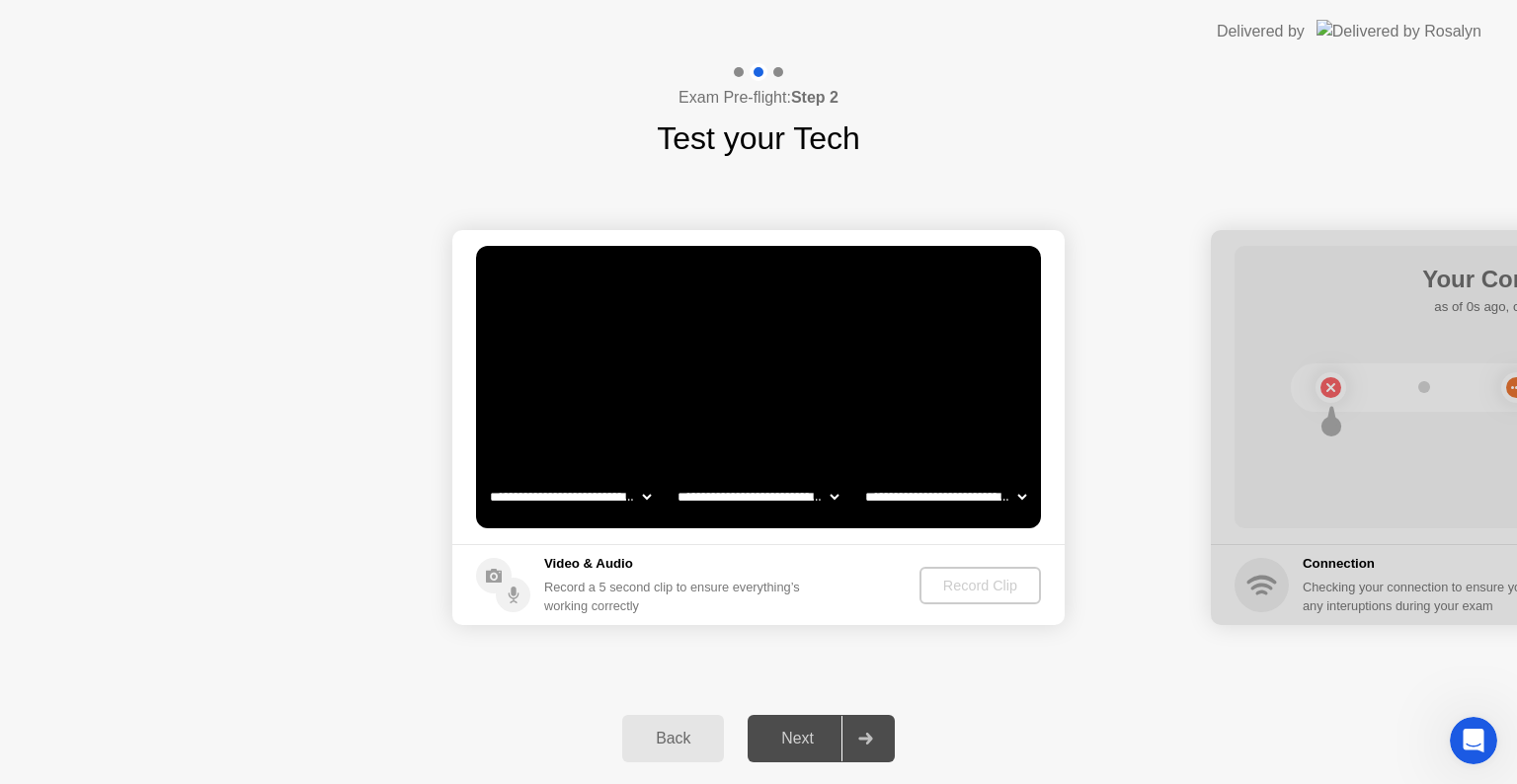 click 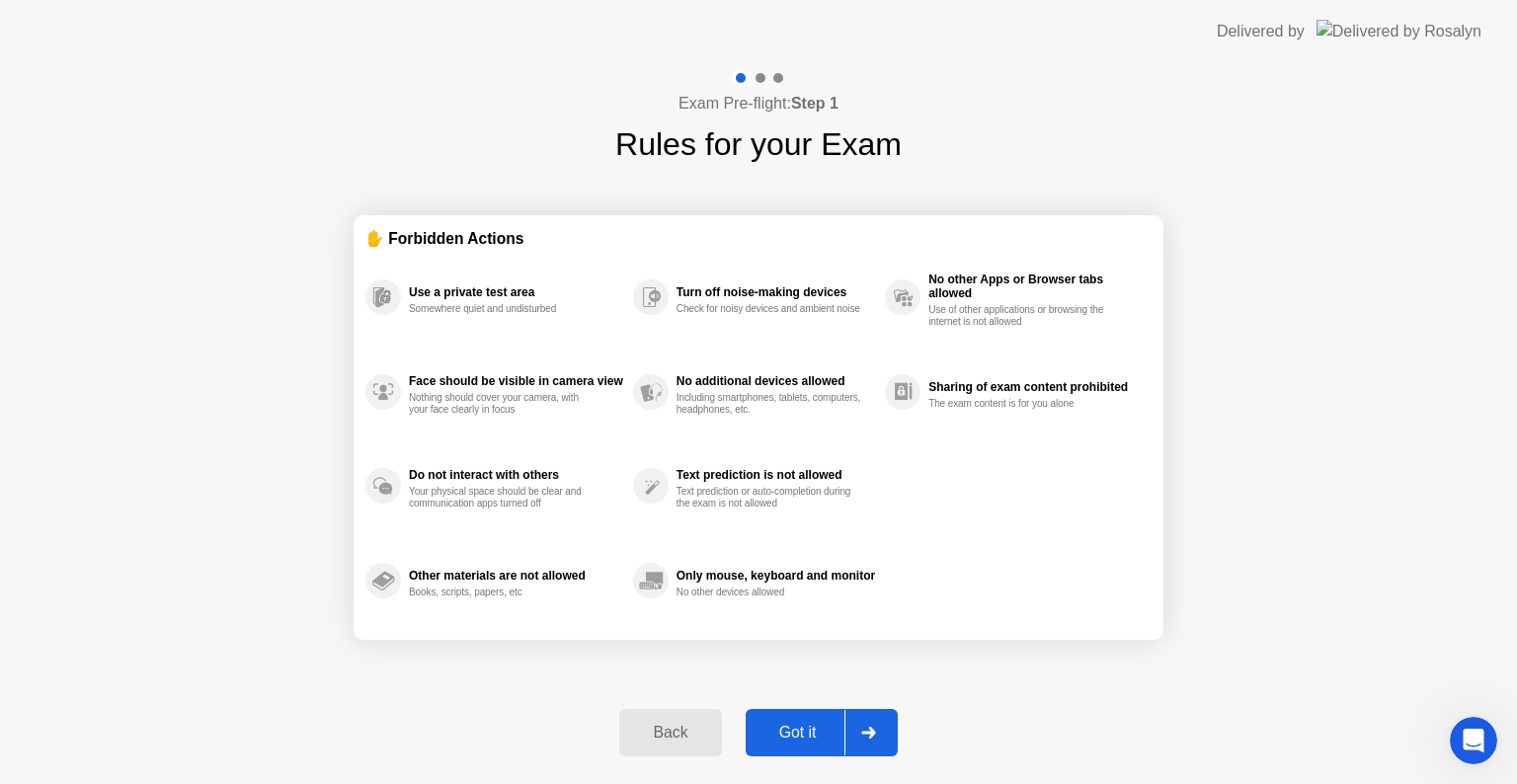 click on "Use a private test area Somewhere quiet and undisturbed" 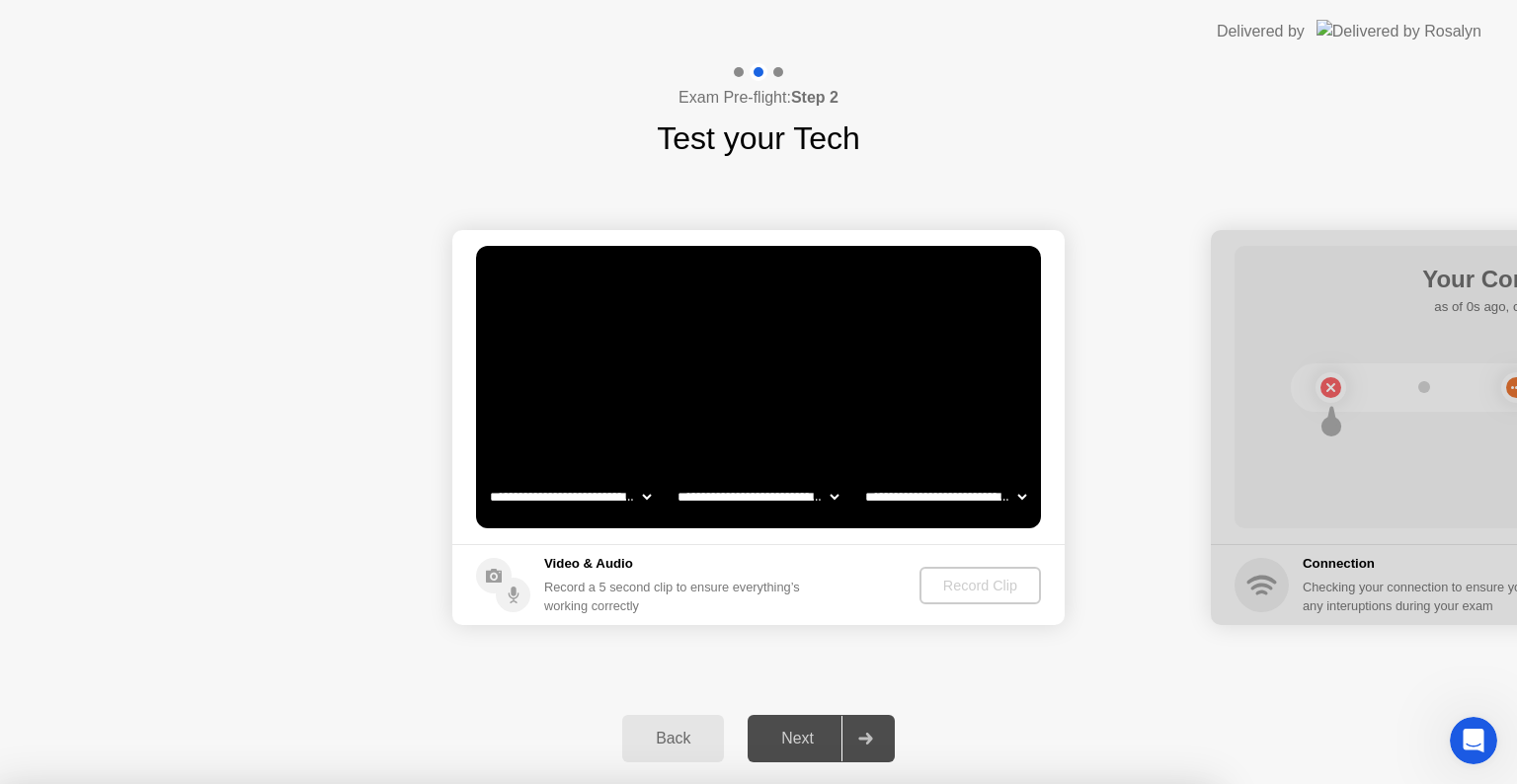 click on "Yes" at bounding box center [559, 896] 